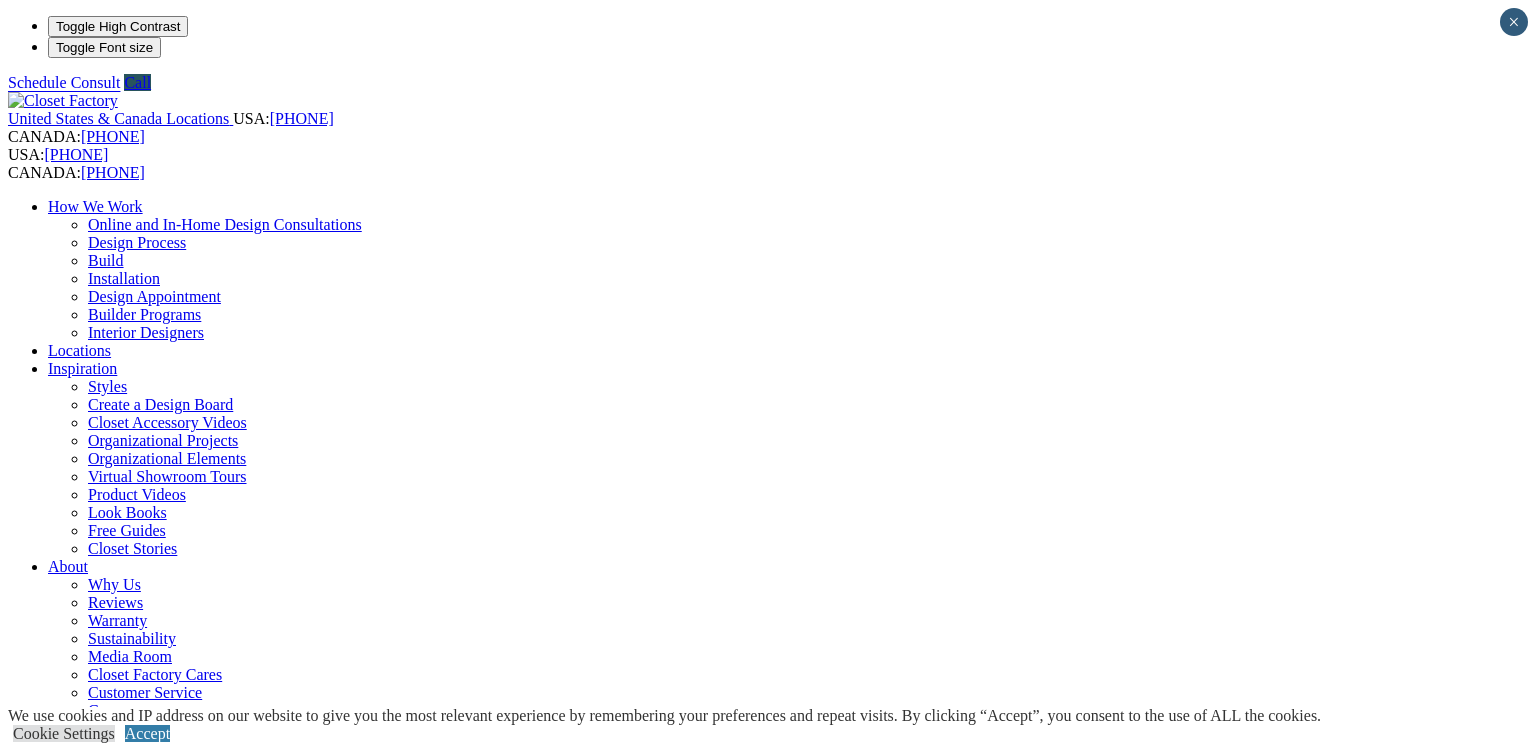 scroll, scrollTop: 0, scrollLeft: 0, axis: both 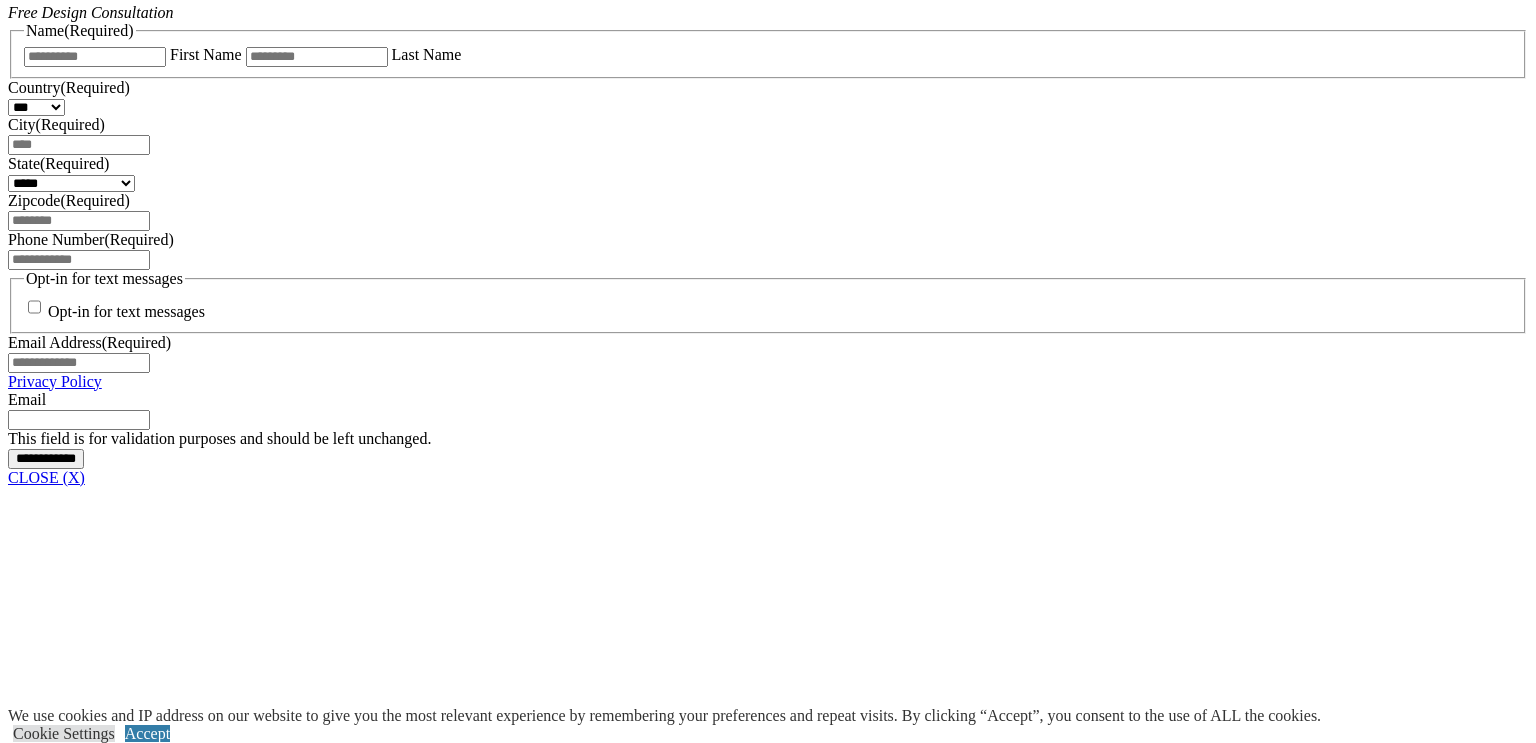 click on "CLOSE (X)" at bounding box center [46, 477] 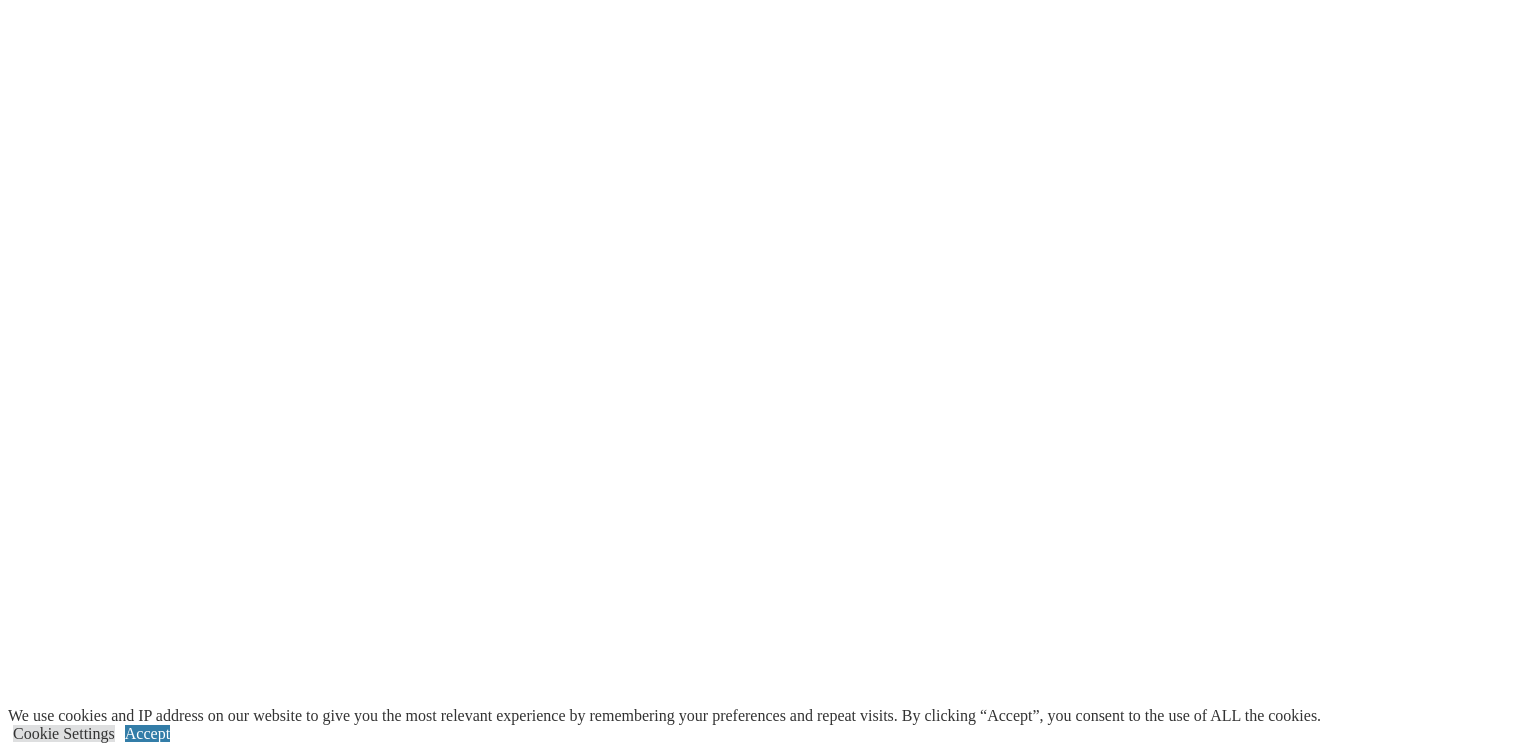 click on "Wall Beds" at bounding box center [81, 6155] 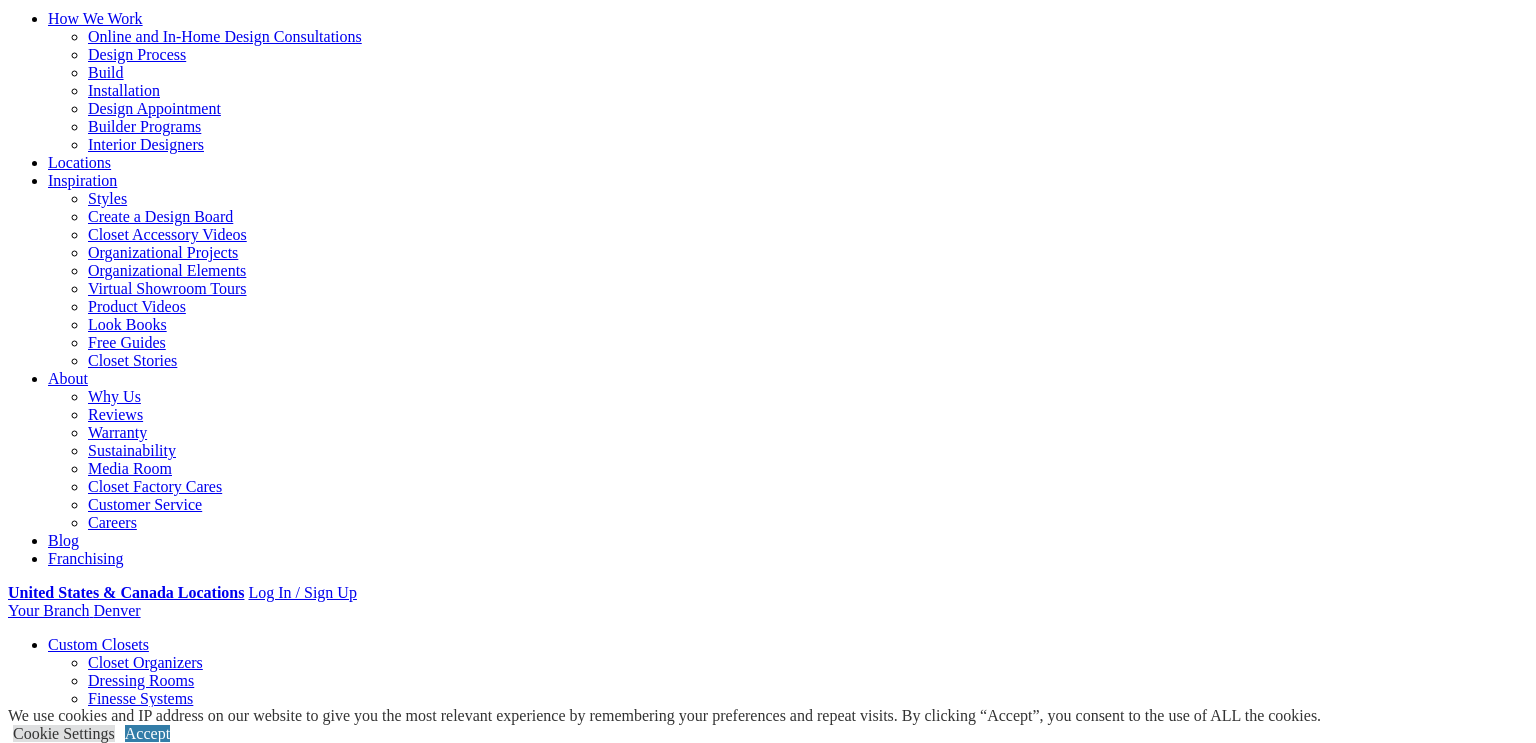 scroll, scrollTop: 188, scrollLeft: 0, axis: vertical 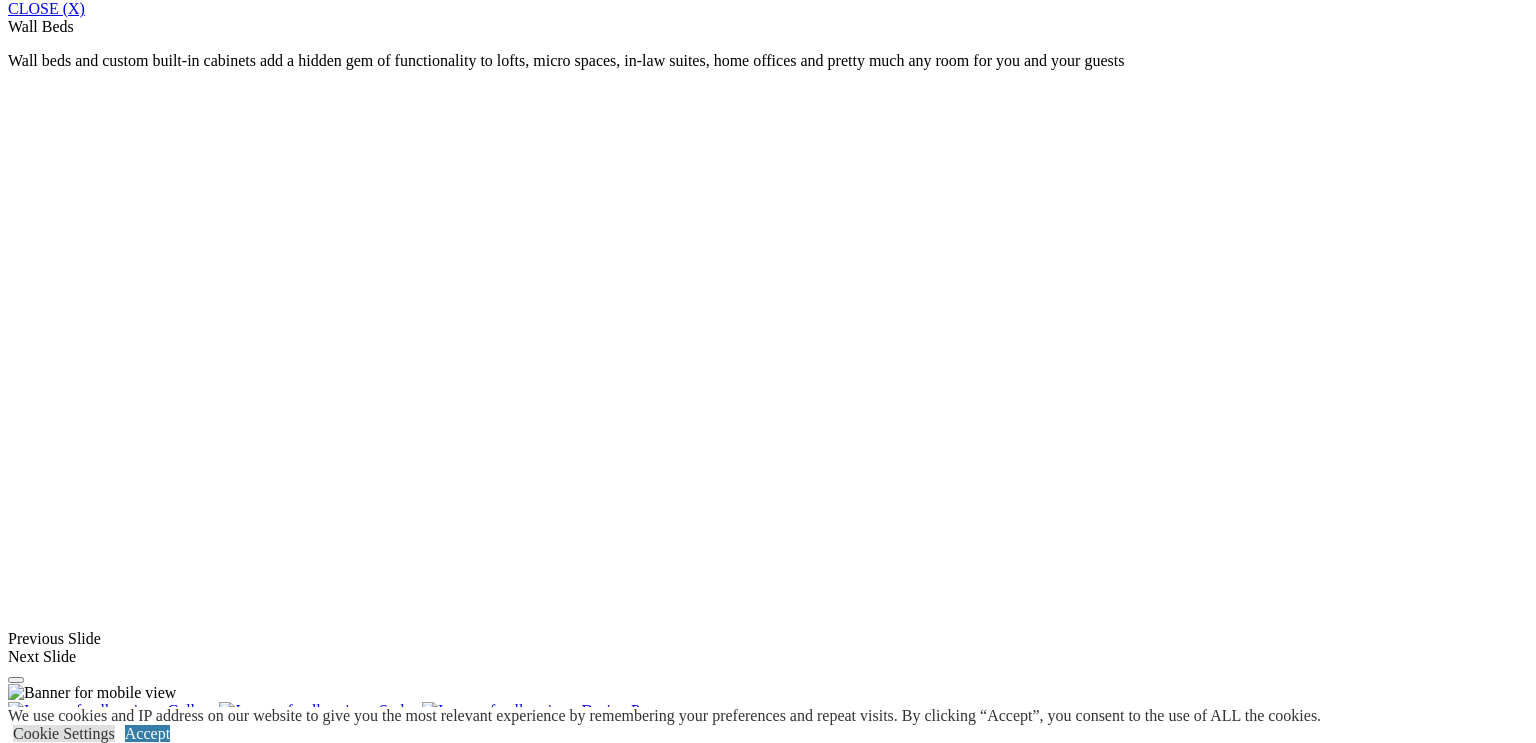 click on "All" at bounding box center (58, 1396) 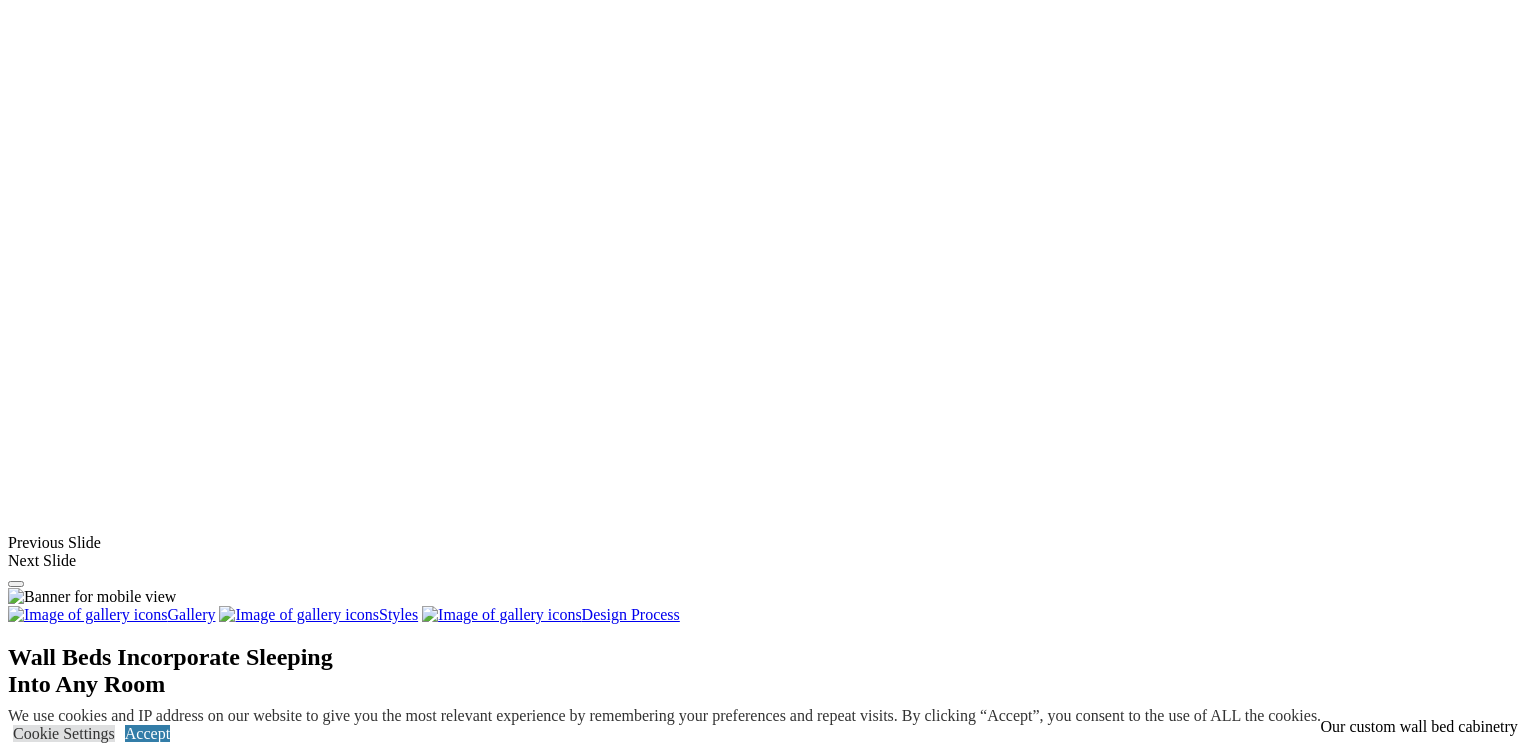 scroll, scrollTop: 1496, scrollLeft: 0, axis: vertical 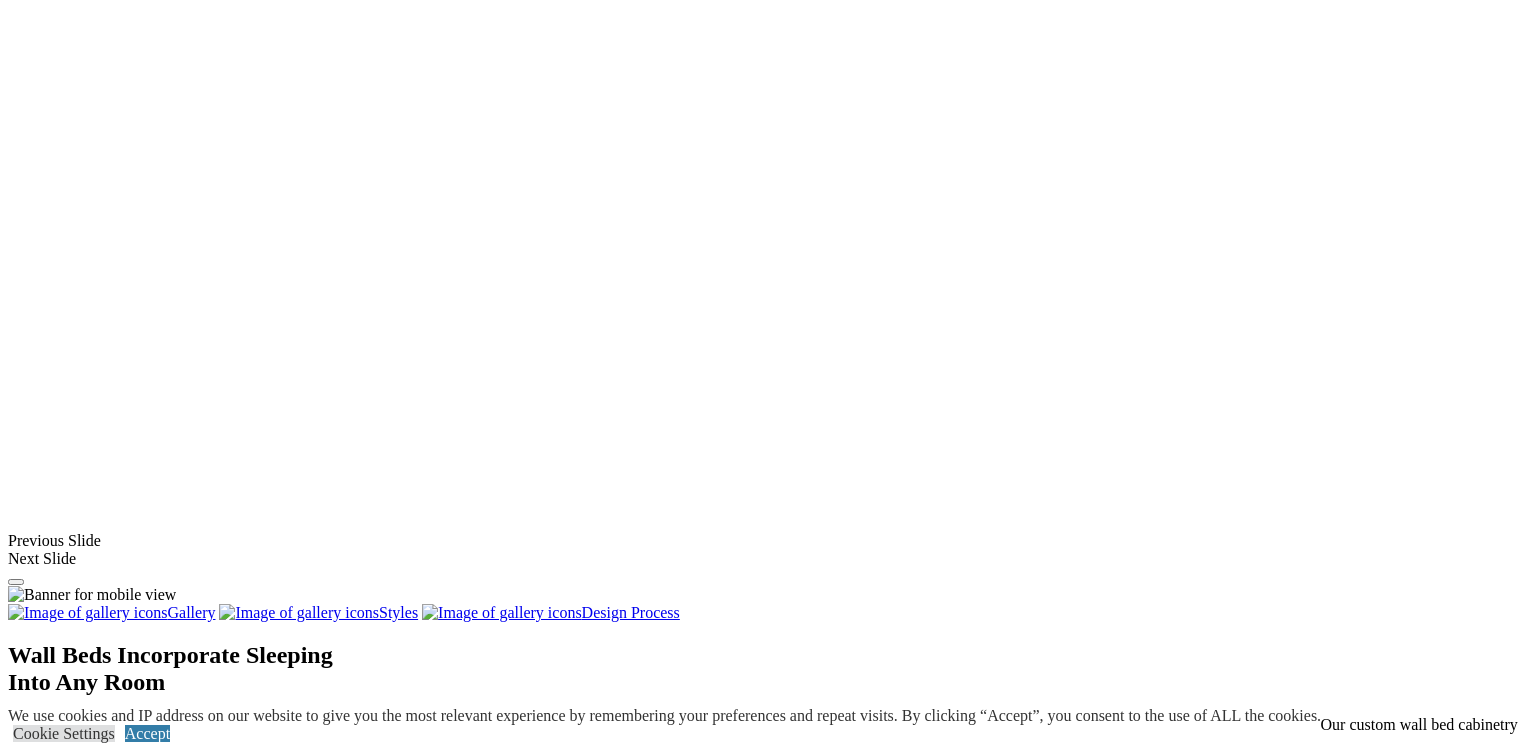 click at bounding box center (1224, 1678) 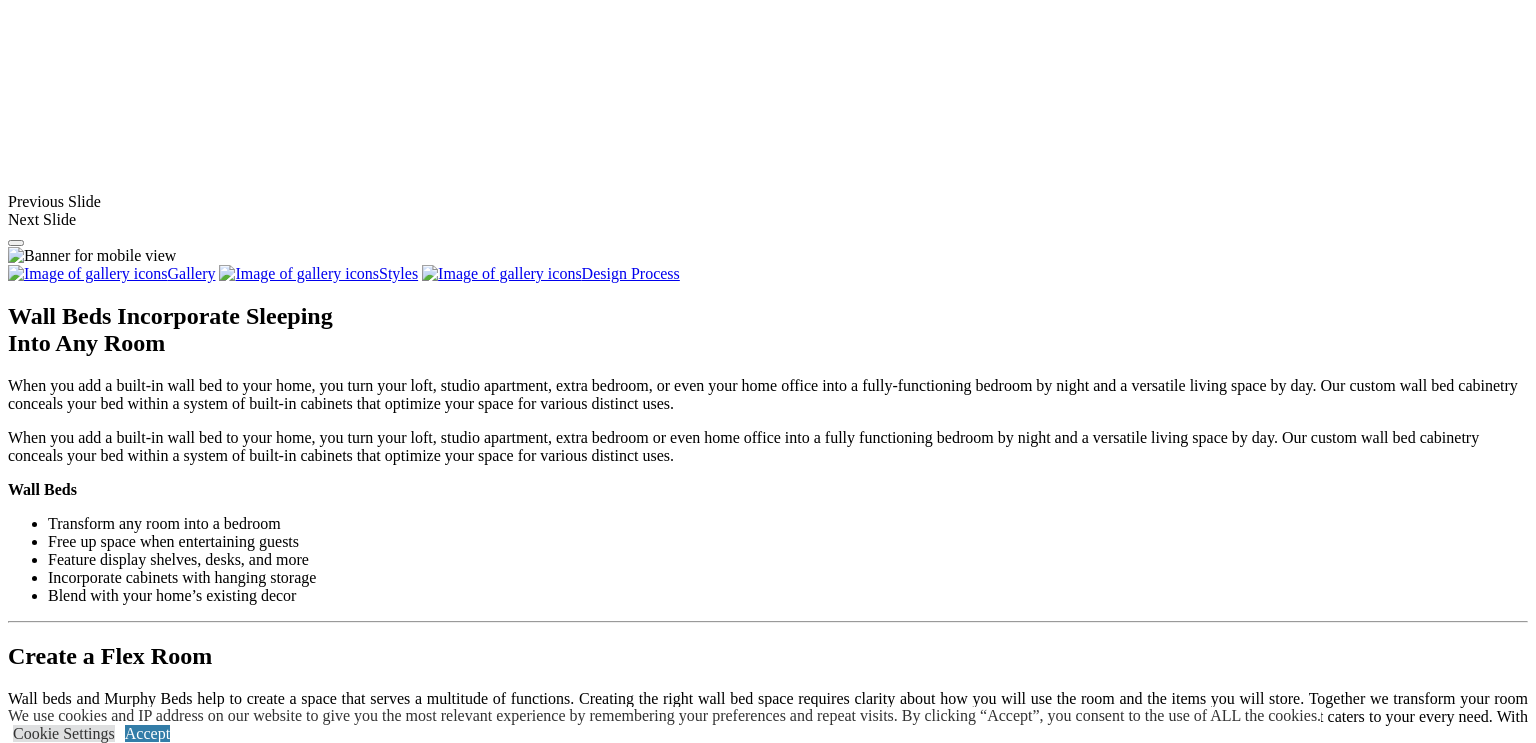 scroll, scrollTop: 1836, scrollLeft: 0, axis: vertical 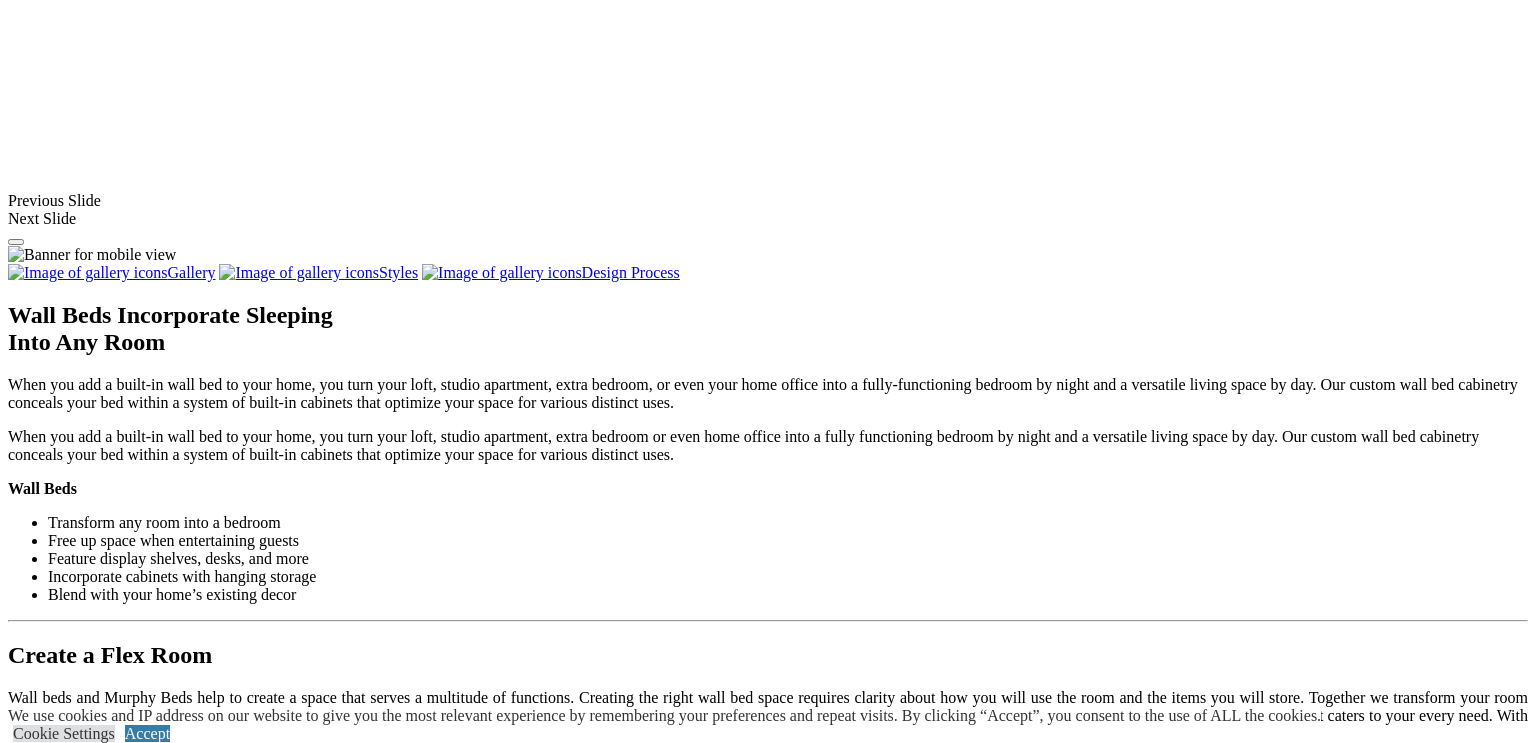click at bounding box center (164, 1488) 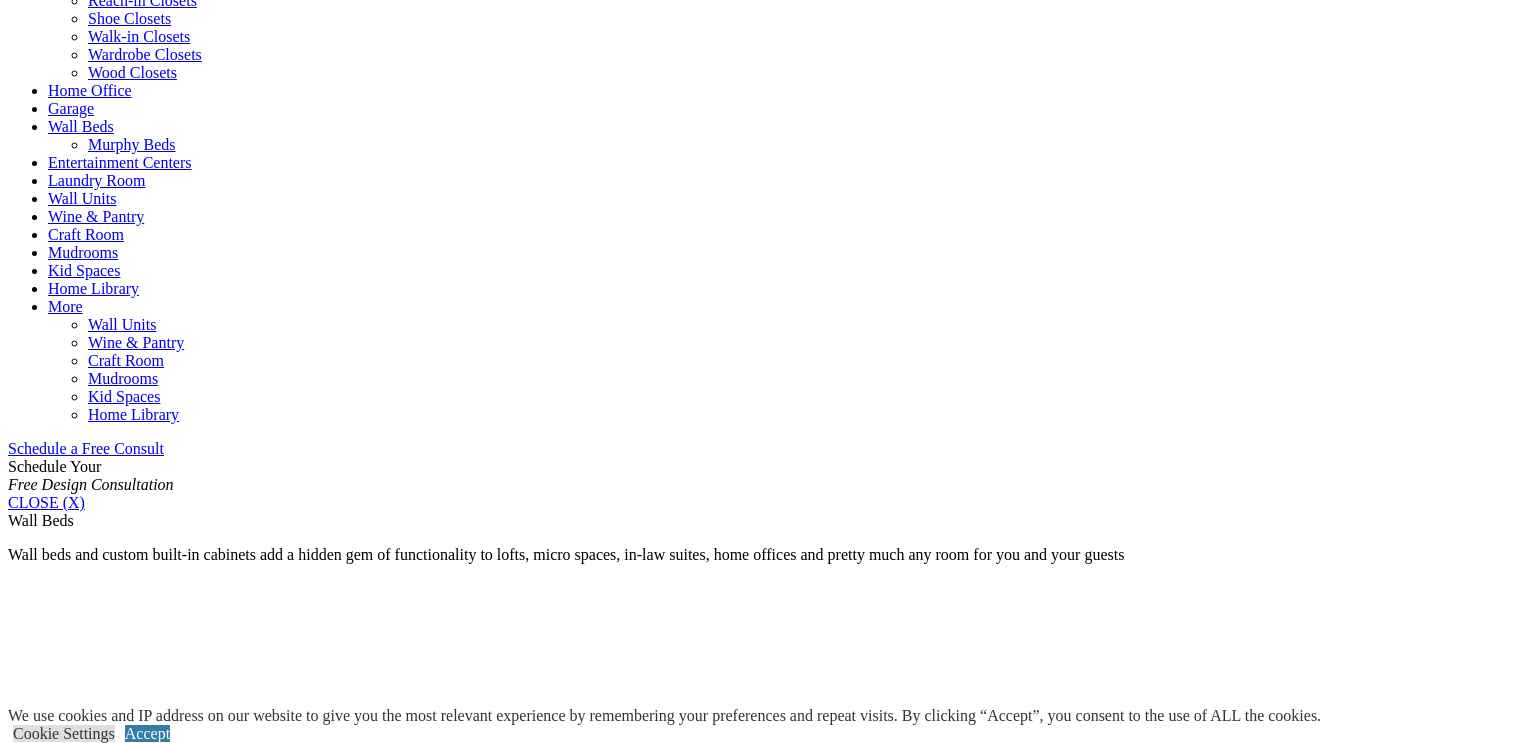 scroll, scrollTop: 0, scrollLeft: 0, axis: both 